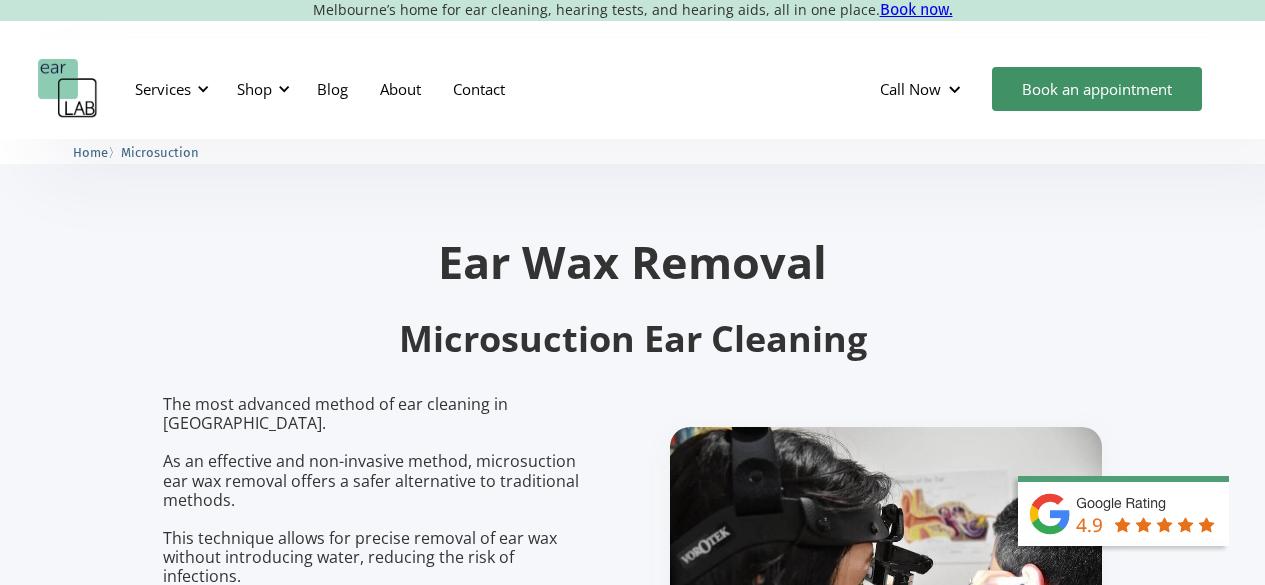 scroll, scrollTop: 2300, scrollLeft: 0, axis: vertical 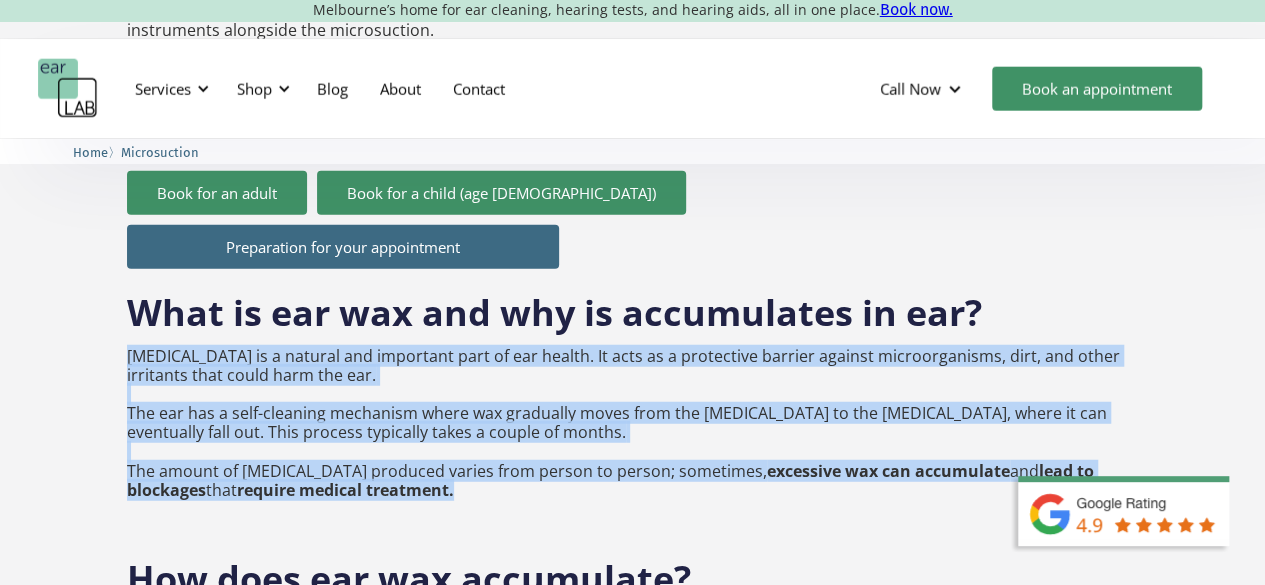 drag, startPoint x: 120, startPoint y: 305, endPoint x: 513, endPoint y: 479, distance: 429.79648 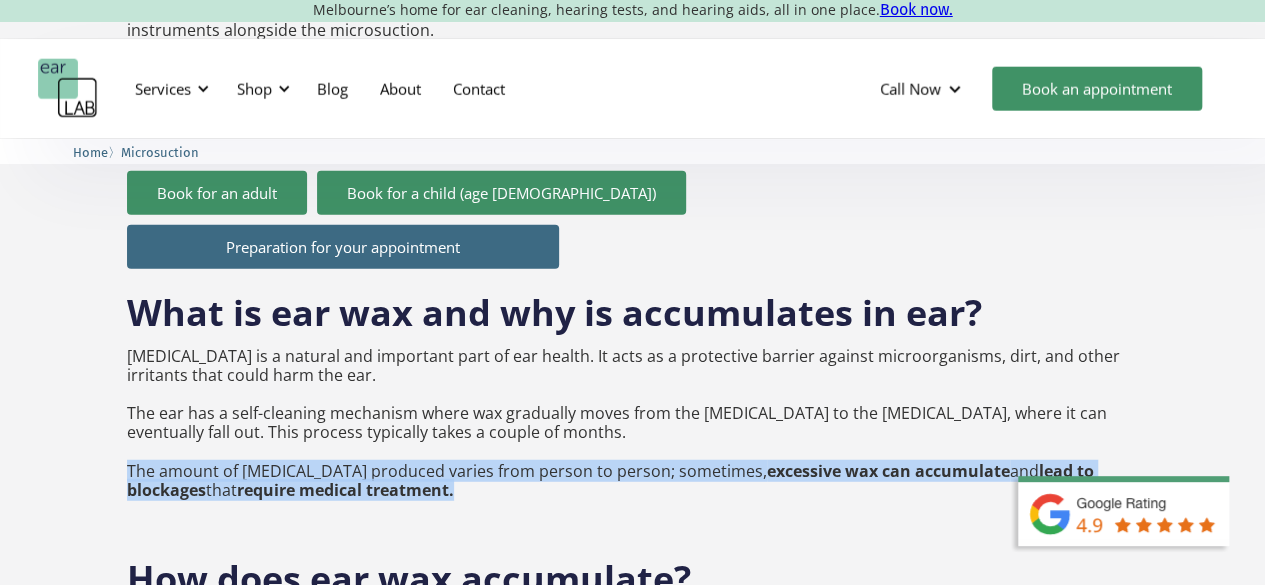 drag, startPoint x: 125, startPoint y: 427, endPoint x: 378, endPoint y: 451, distance: 254.13579 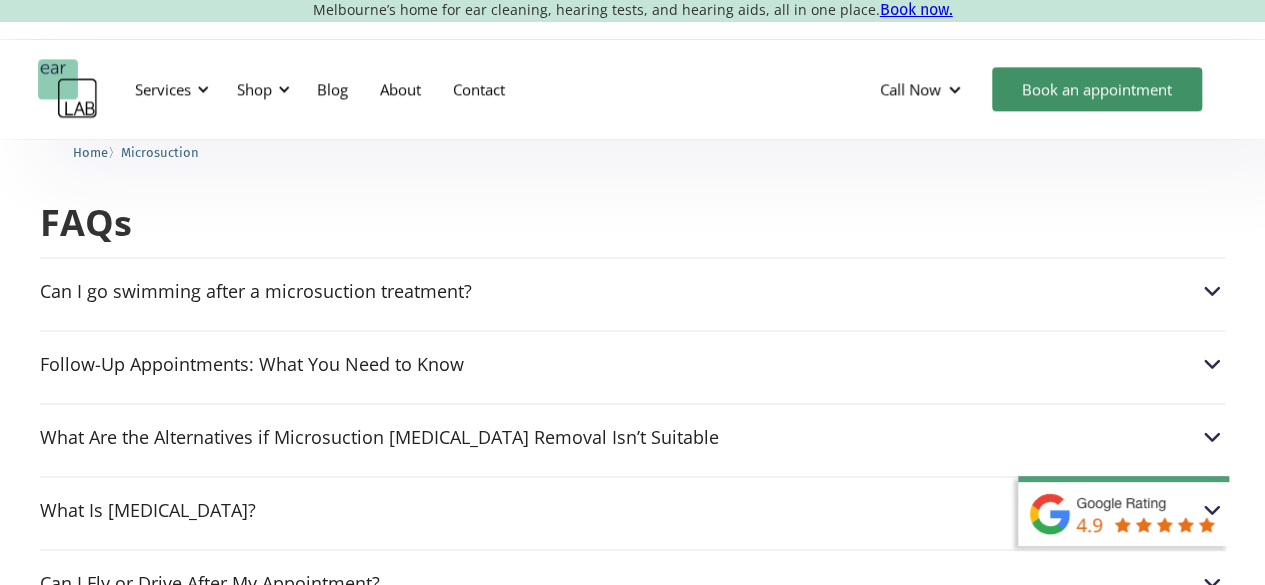 scroll, scrollTop: 5100, scrollLeft: 0, axis: vertical 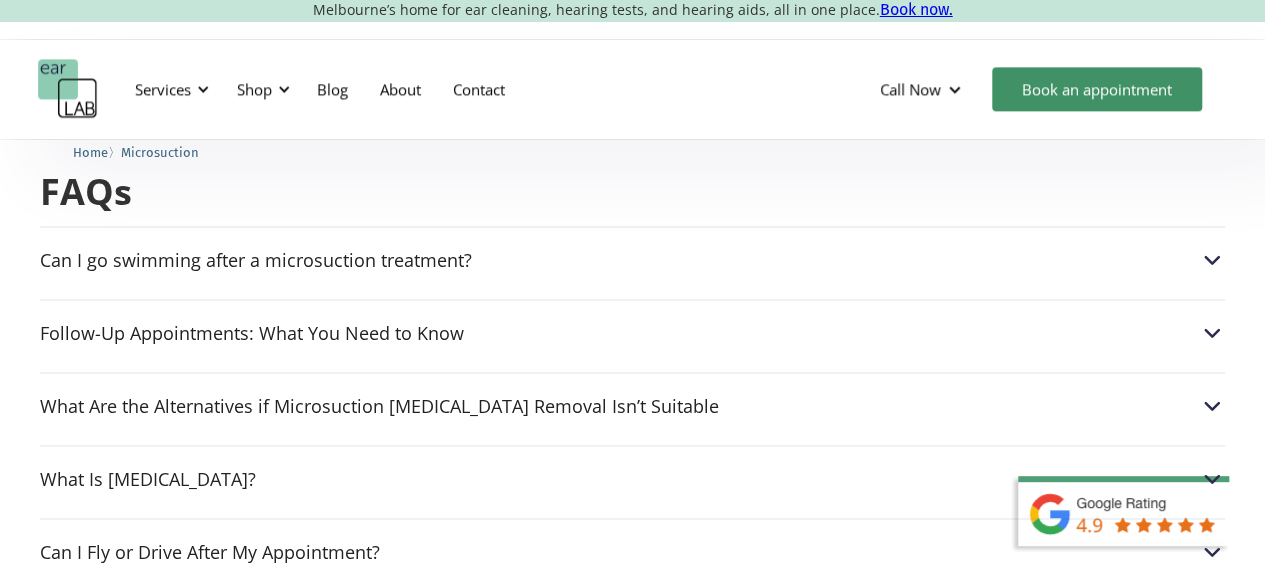 click on "What Are the Alternatives if Microsuction [MEDICAL_DATA] Removal Isn’t Suitable" at bounding box center (632, 406) 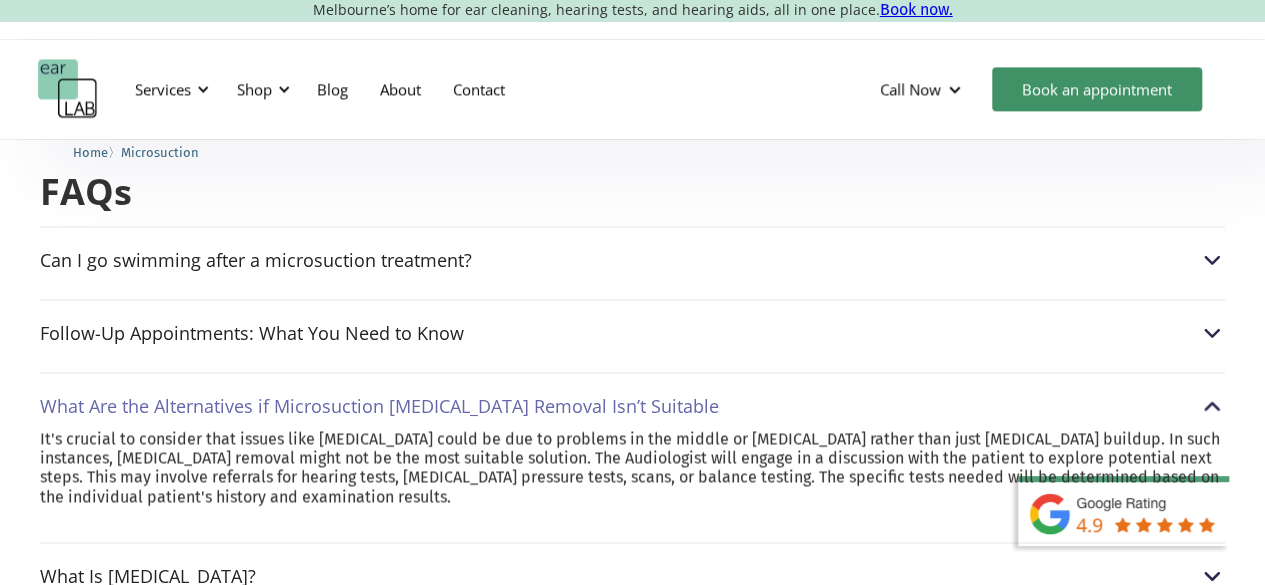 click on "Can I go swimming after a microsuction treatment?" at bounding box center (632, 260) 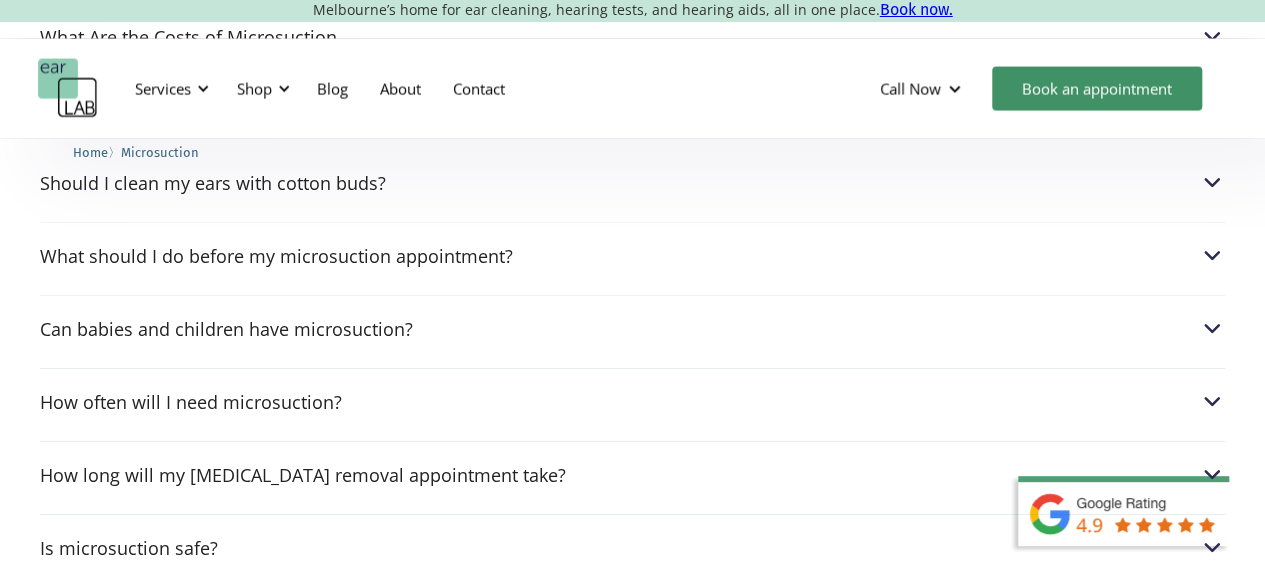 scroll, scrollTop: 5900, scrollLeft: 0, axis: vertical 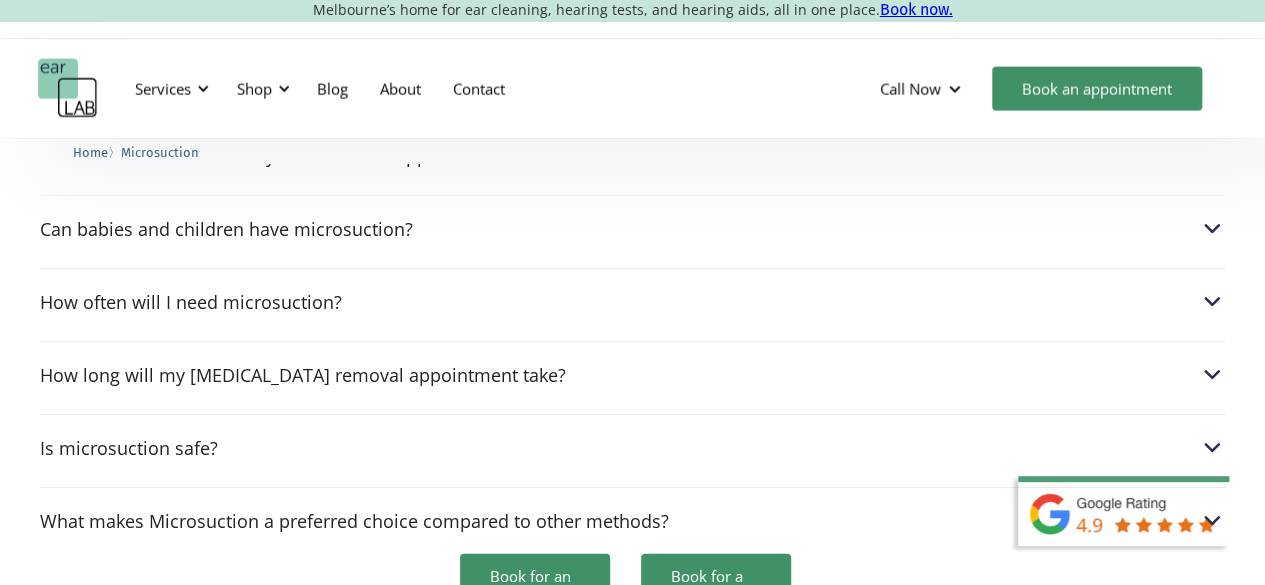 click on "Is microsuction safe?" at bounding box center [129, 448] 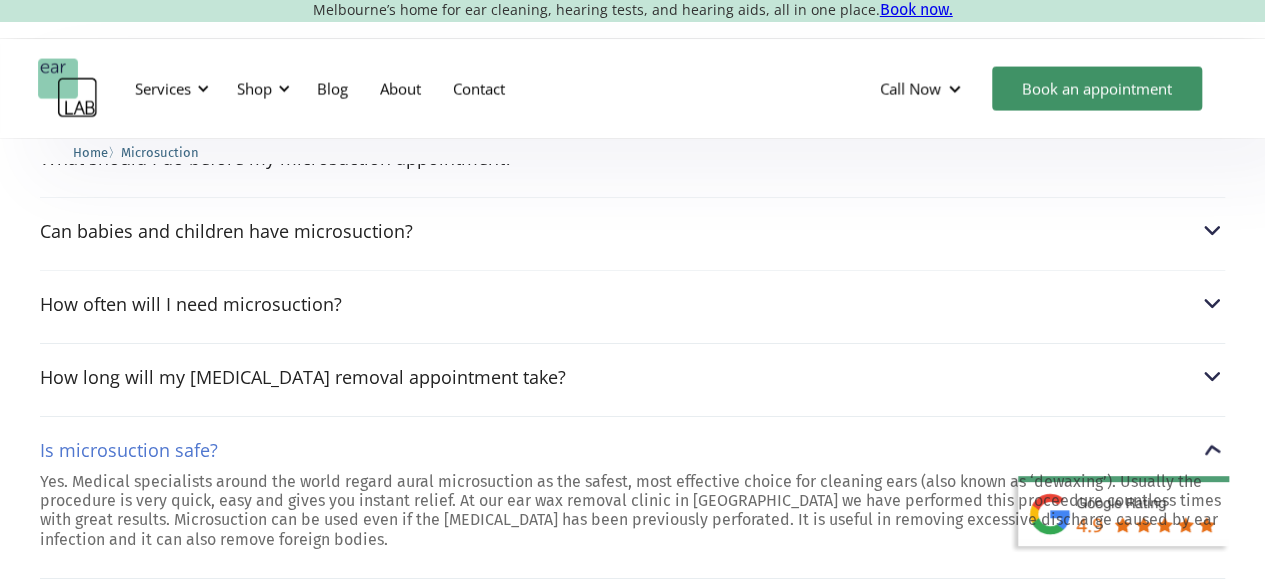 scroll, scrollTop: 5860, scrollLeft: 0, axis: vertical 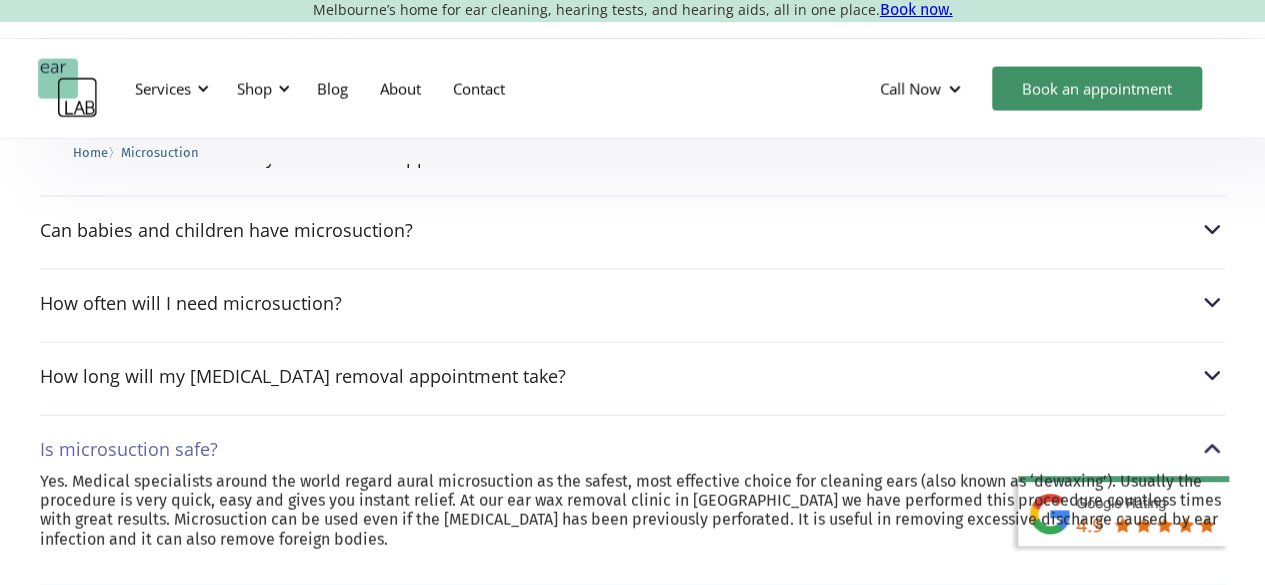 click on "What makes Microsuction a preferred choice compared to other methods?" at bounding box center (354, 619) 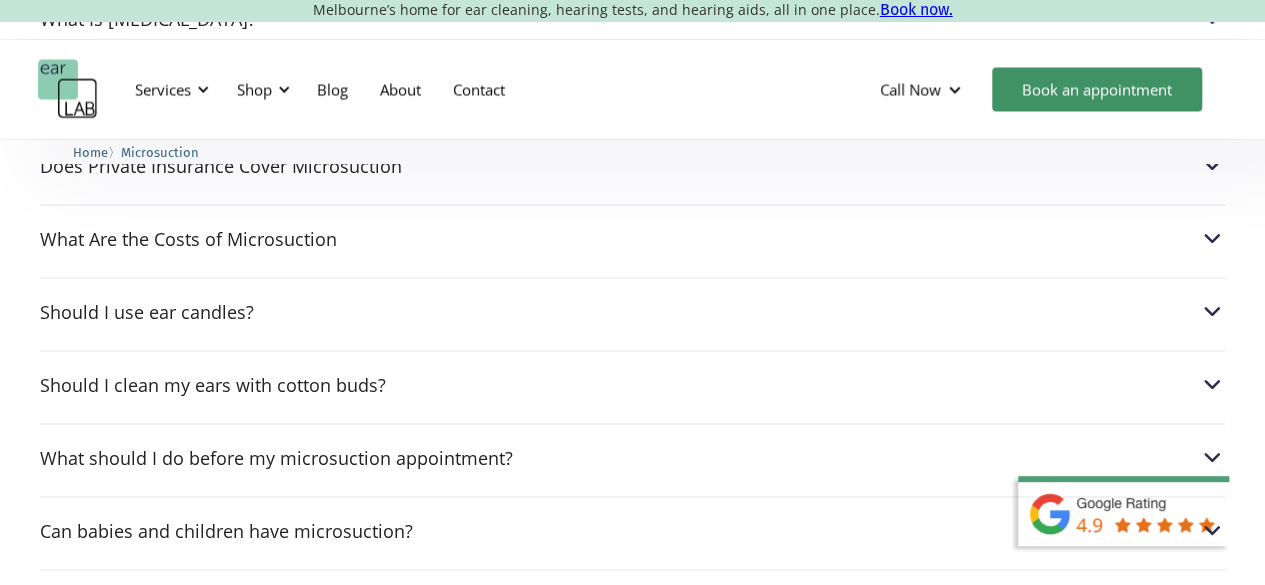 scroll, scrollTop: 5860, scrollLeft: 0, axis: vertical 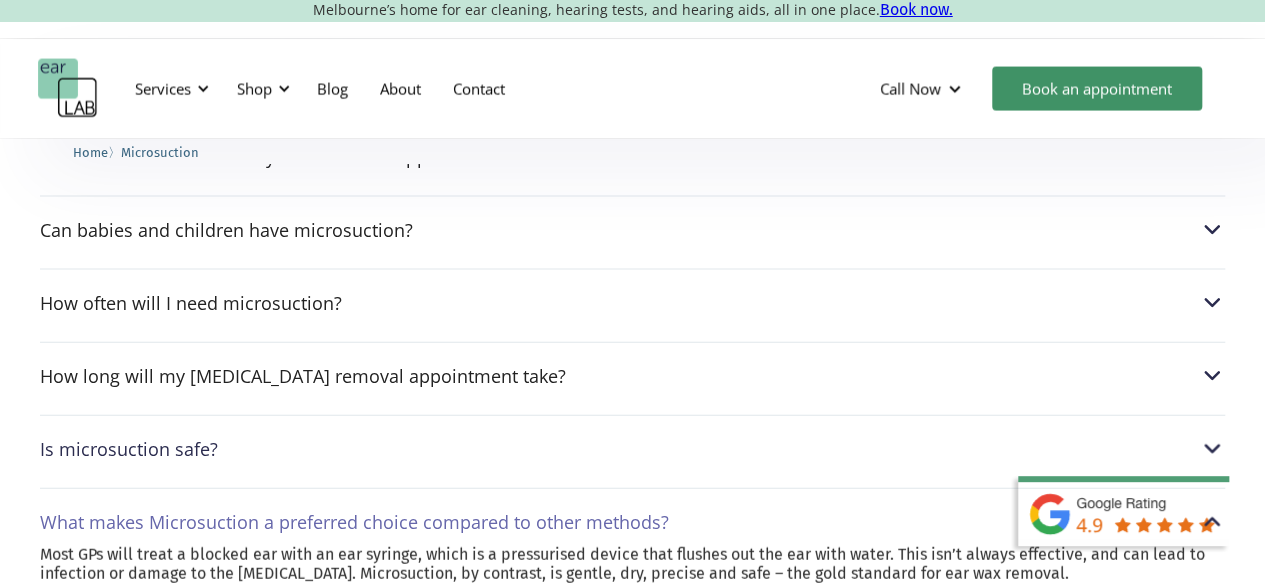 click on "How often will I need microsuction?" at bounding box center (191, 303) 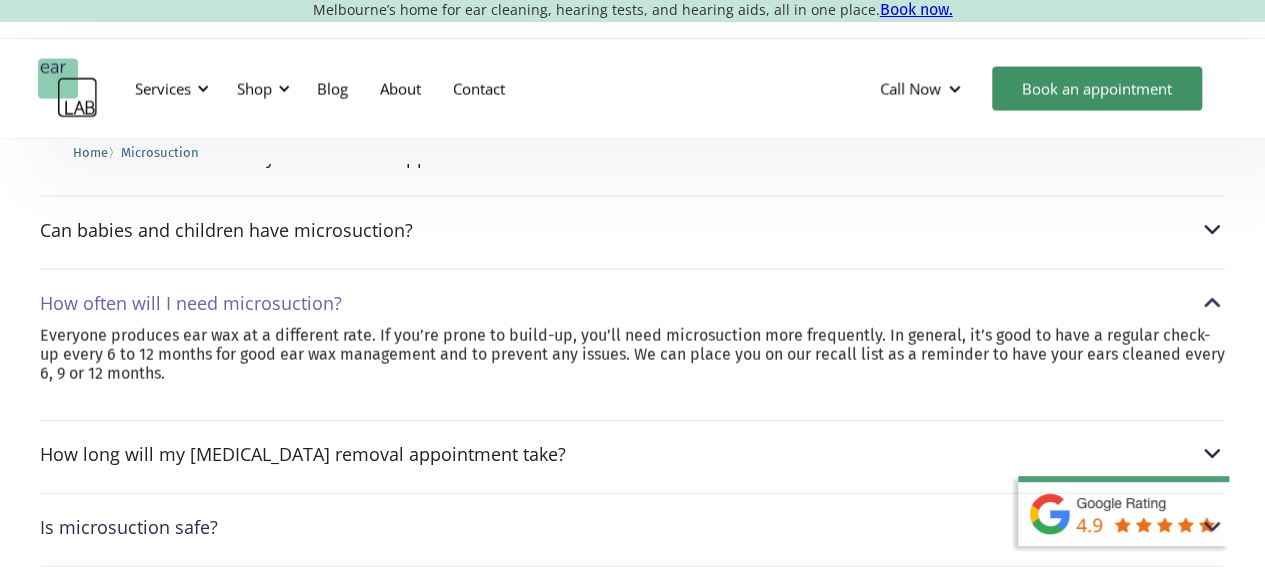 click on "Is microsuction safe?" at bounding box center [129, 527] 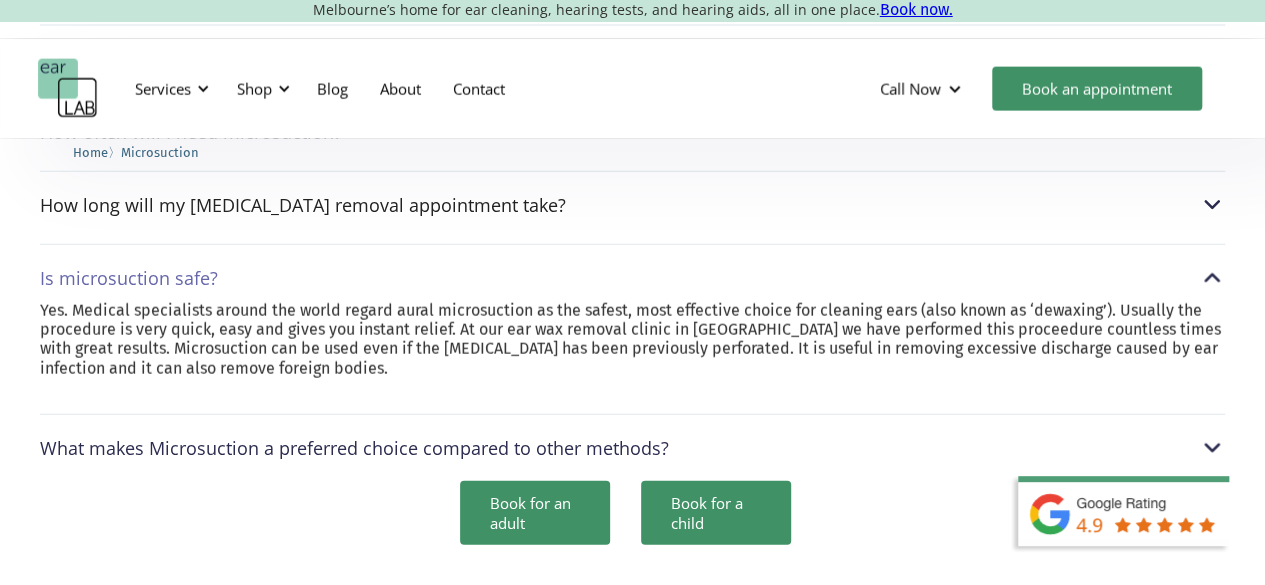 scroll, scrollTop: 6060, scrollLeft: 0, axis: vertical 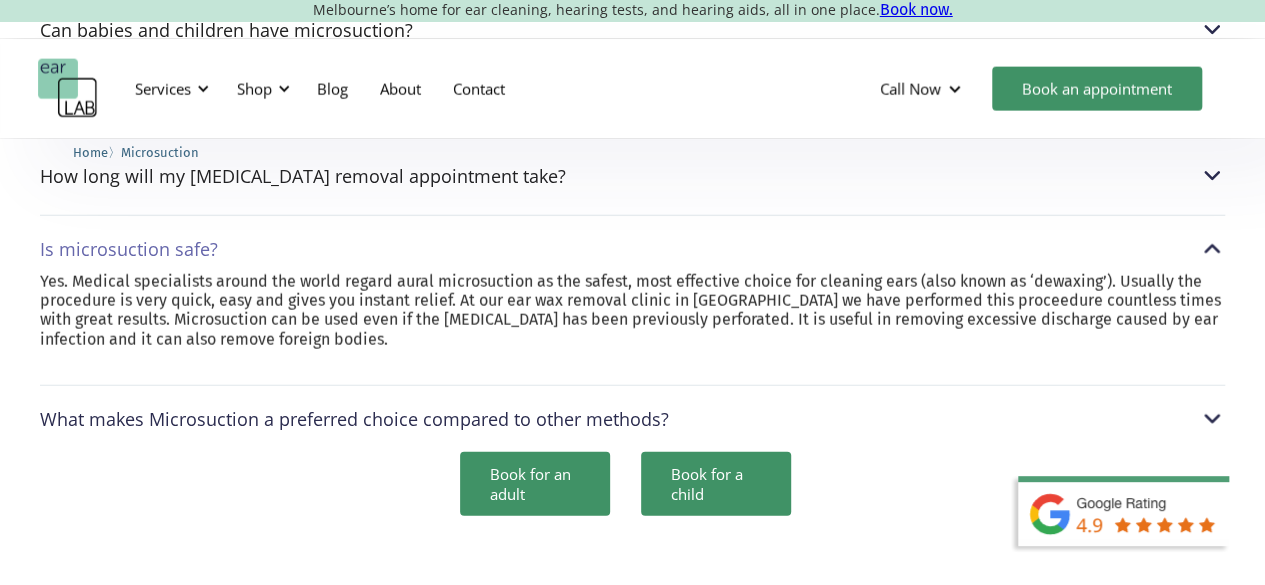click at bounding box center (1212, 419) 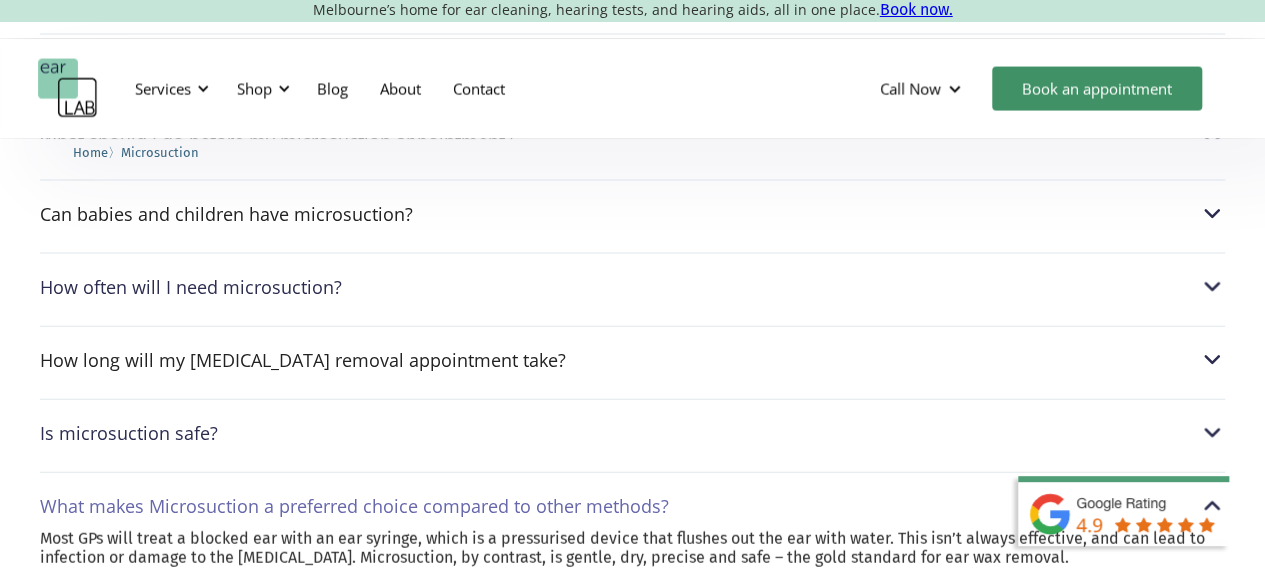 scroll, scrollTop: 5860, scrollLeft: 0, axis: vertical 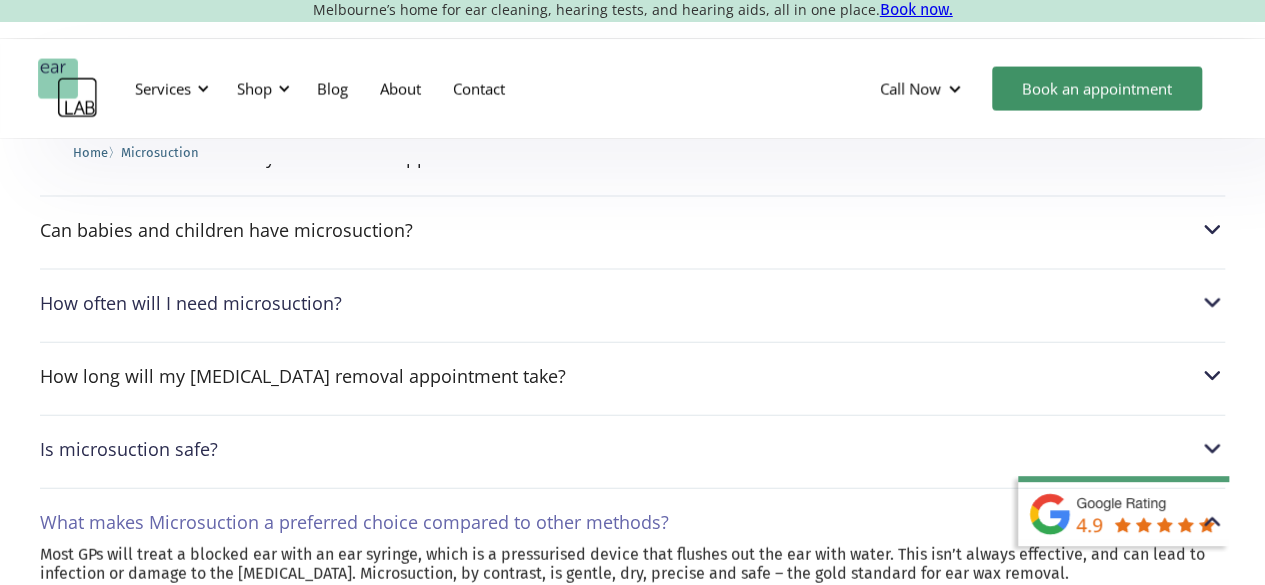 click on "Is microsuction safe?" at bounding box center [632, 449] 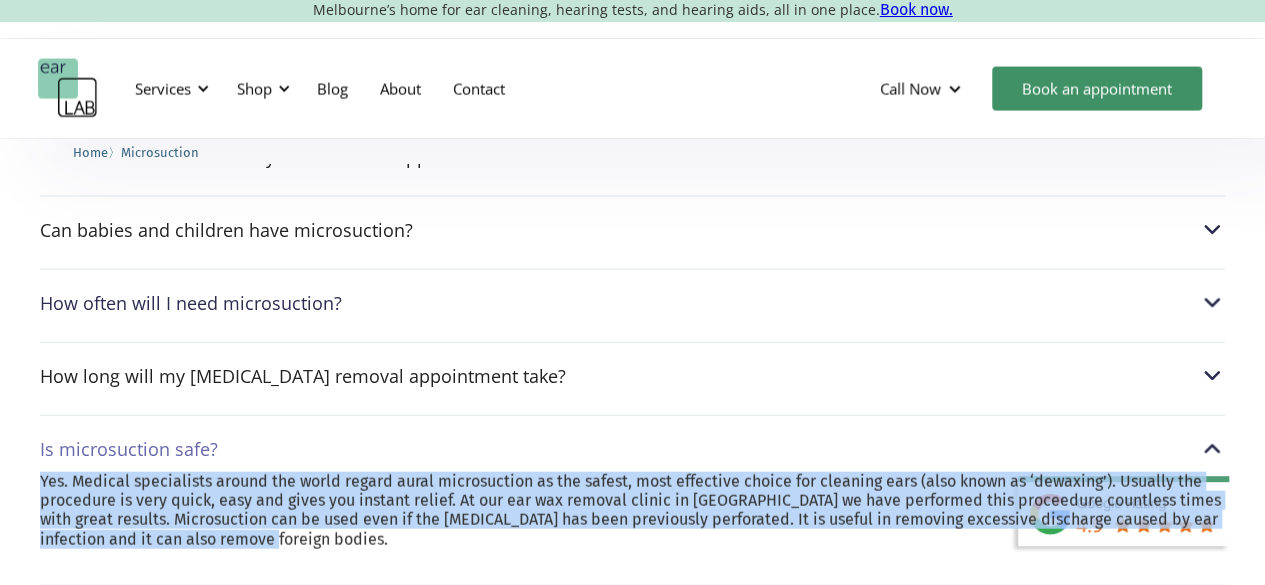 drag, startPoint x: 42, startPoint y: 396, endPoint x: 291, endPoint y: 463, distance: 257.85654 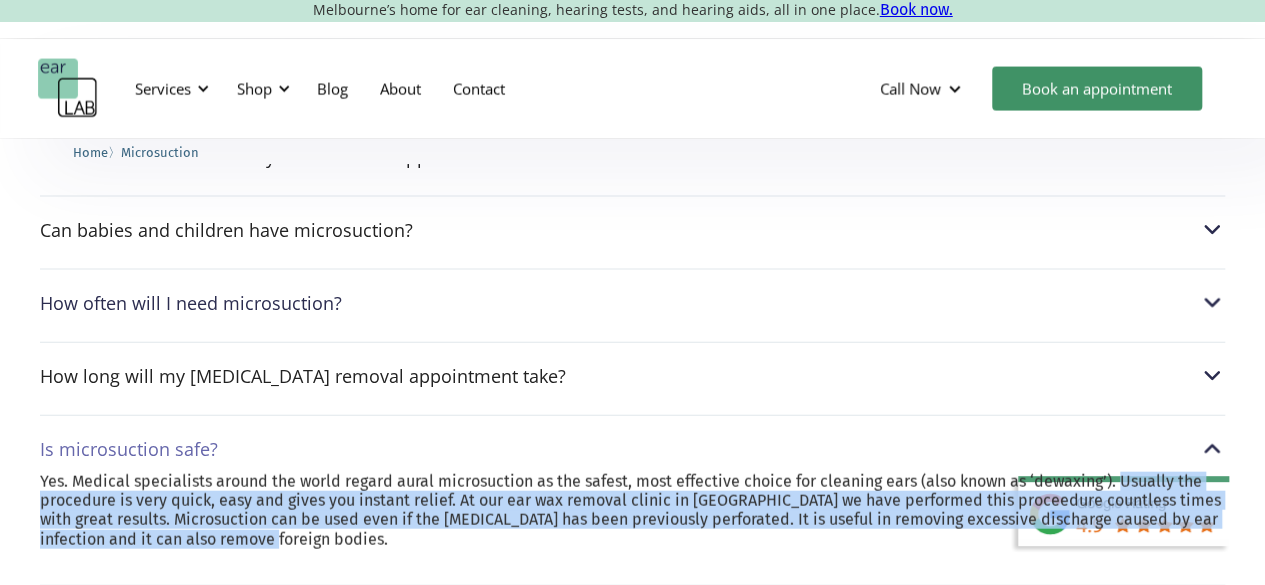drag, startPoint x: 1120, startPoint y: 399, endPoint x: 1188, endPoint y: 455, distance: 88.09086 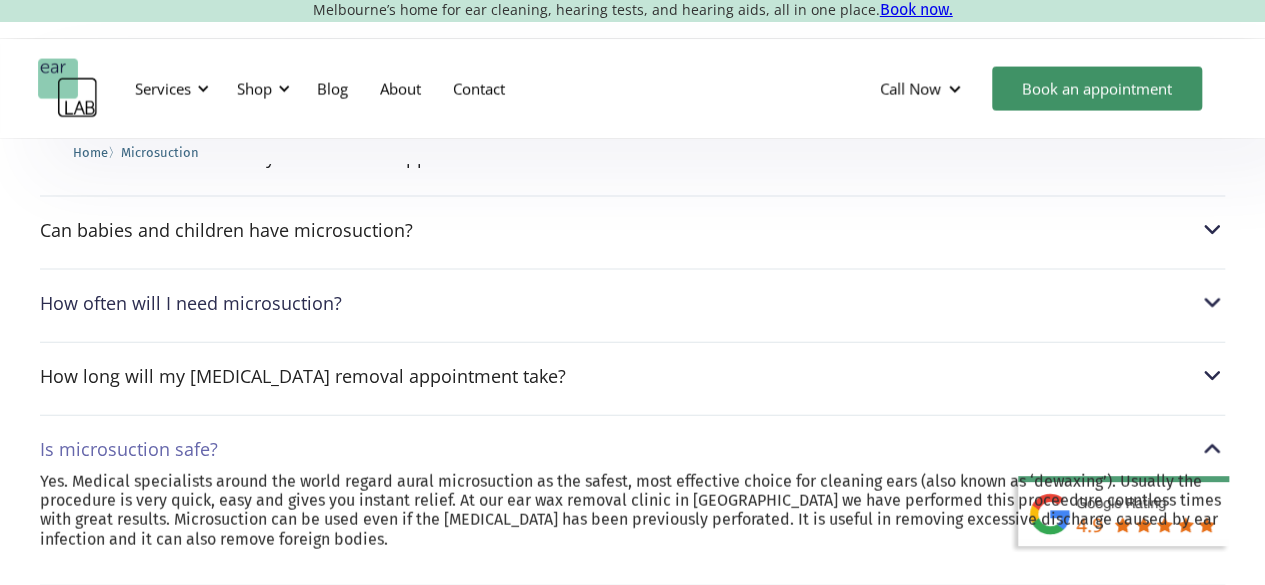 scroll, scrollTop: 5960, scrollLeft: 0, axis: vertical 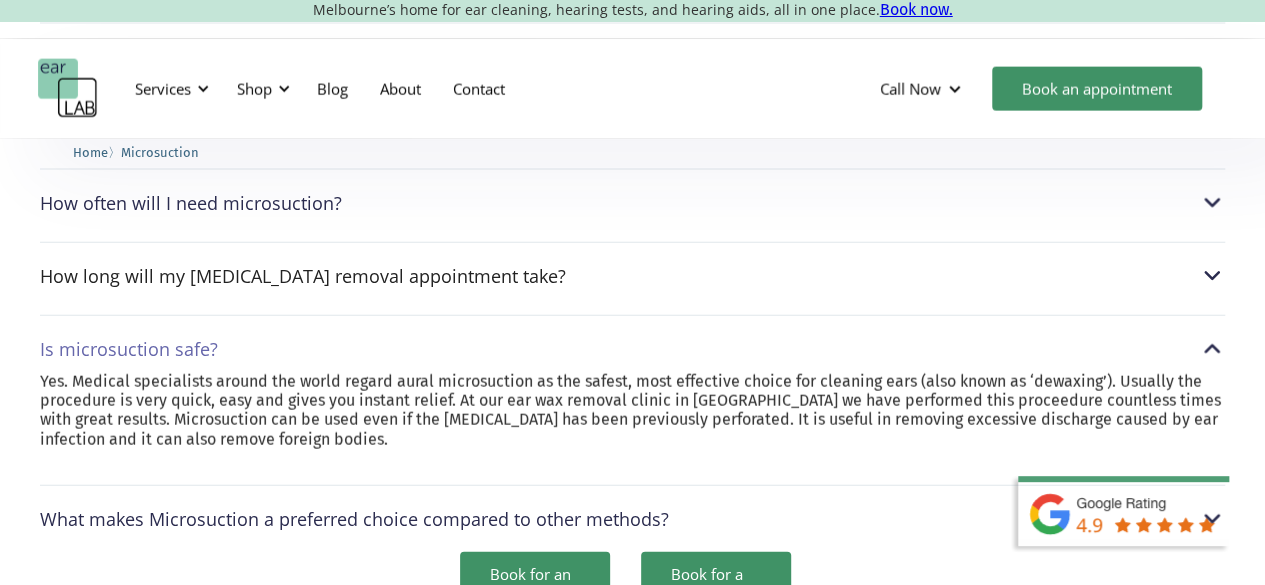 click on "What makes Microsuction a preferred choice compared to other methods?" at bounding box center [632, 519] 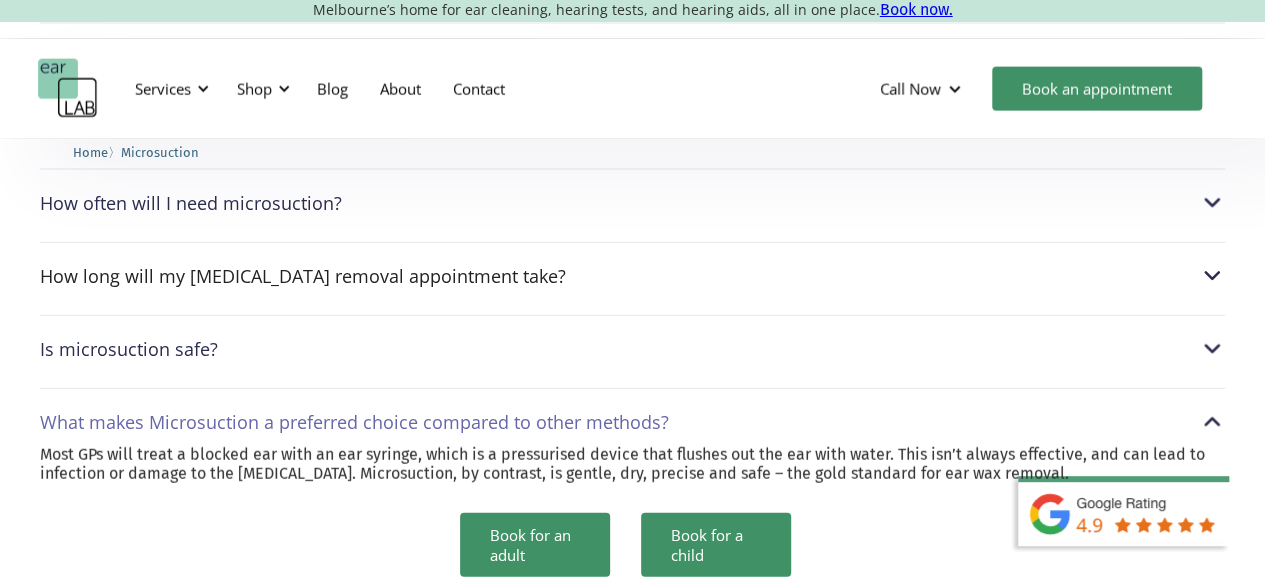 click on "Is microsuction safe?" at bounding box center [632, 349] 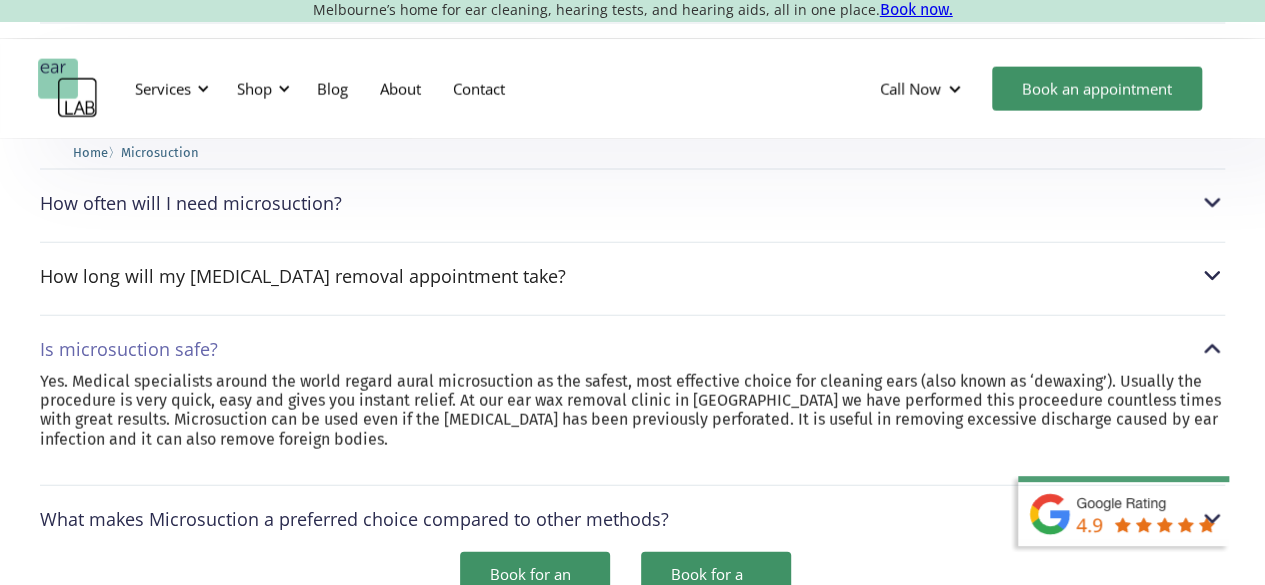 click on "What makes Microsuction a preferred choice compared to other methods?" at bounding box center (354, 519) 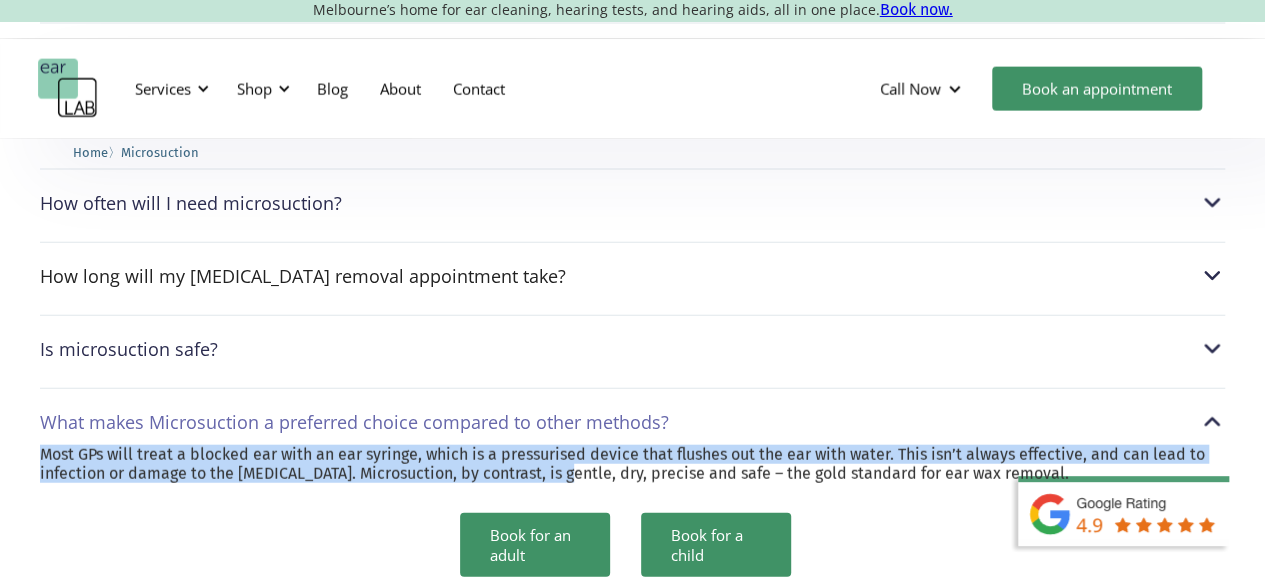 drag, startPoint x: 44, startPoint y: 370, endPoint x: 567, endPoint y: 391, distance: 523.42145 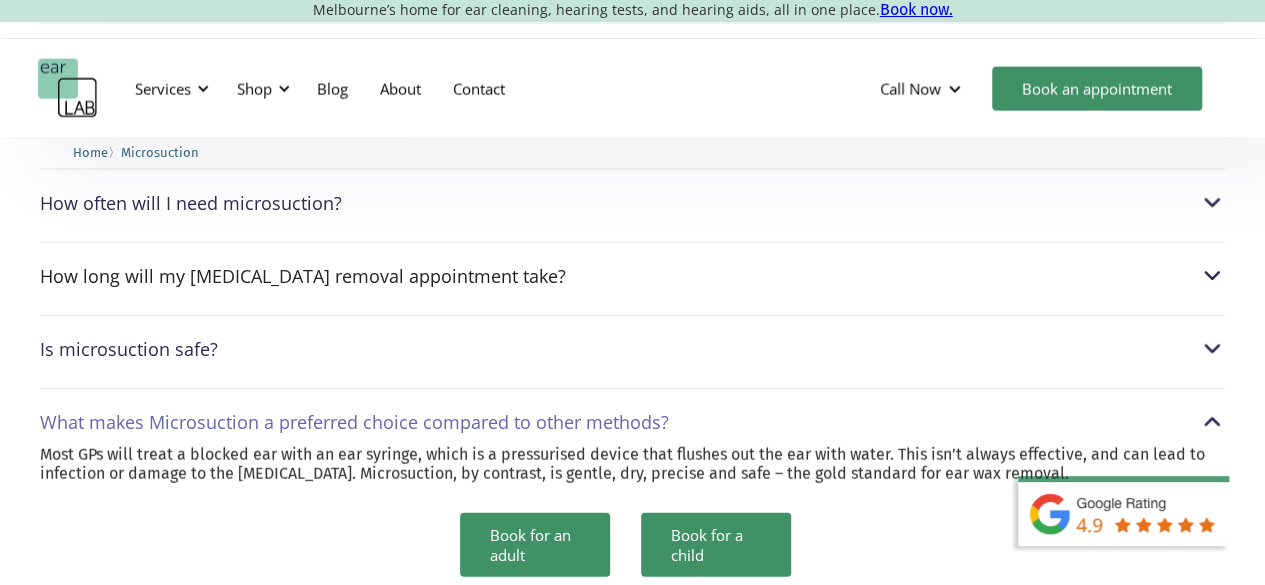 click on "Book for an adult Book for a child" at bounding box center (632, 540) 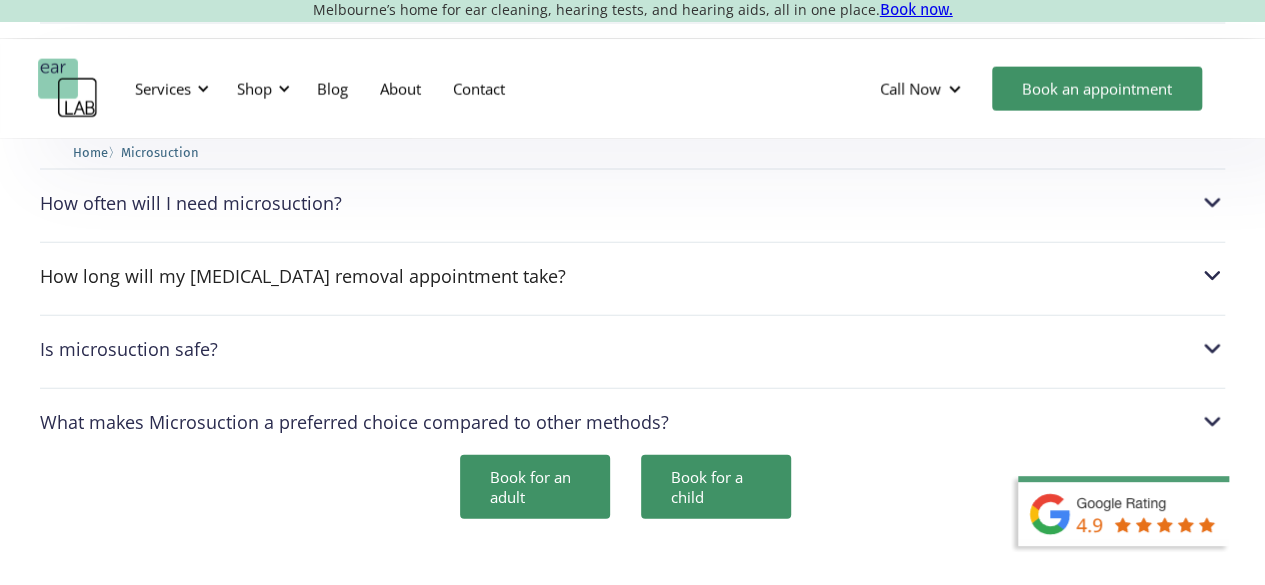 click on "What makes Microsuction a preferred choice compared to other methods?" at bounding box center (354, 422) 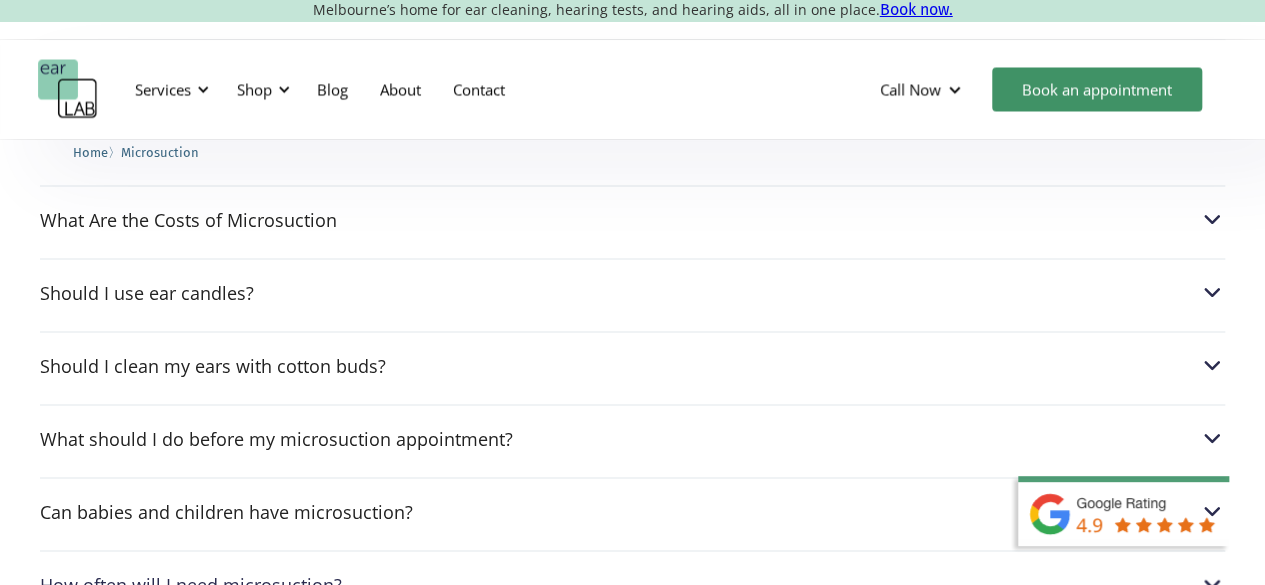 scroll, scrollTop: 5460, scrollLeft: 0, axis: vertical 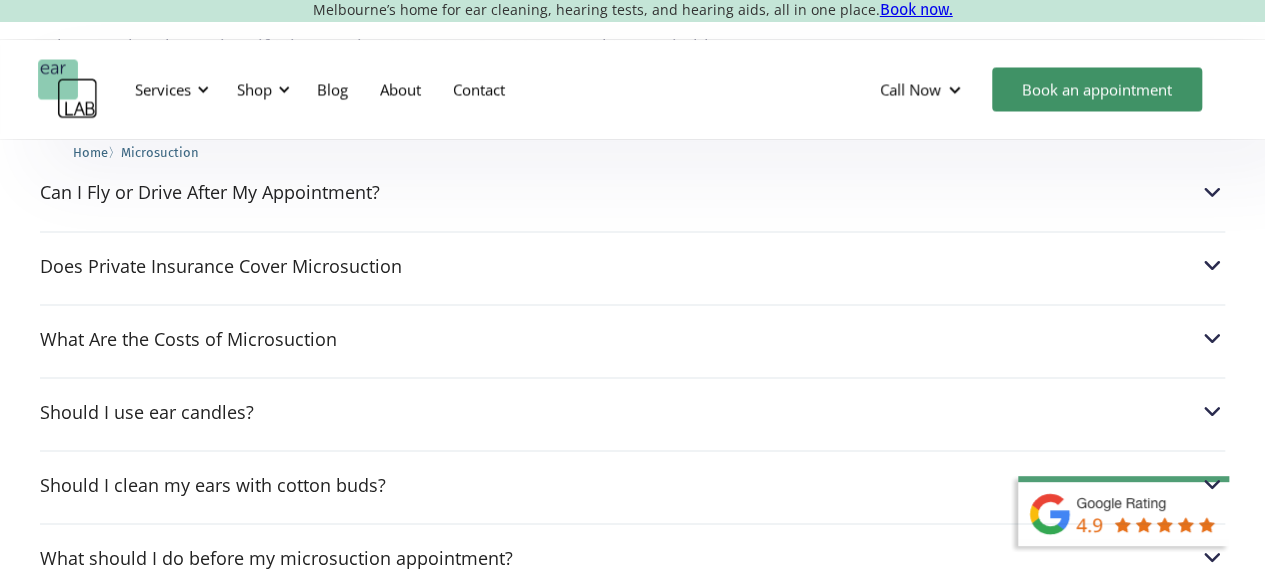 click on "Should I clean my ears with cotton buds?" at bounding box center [213, 484] 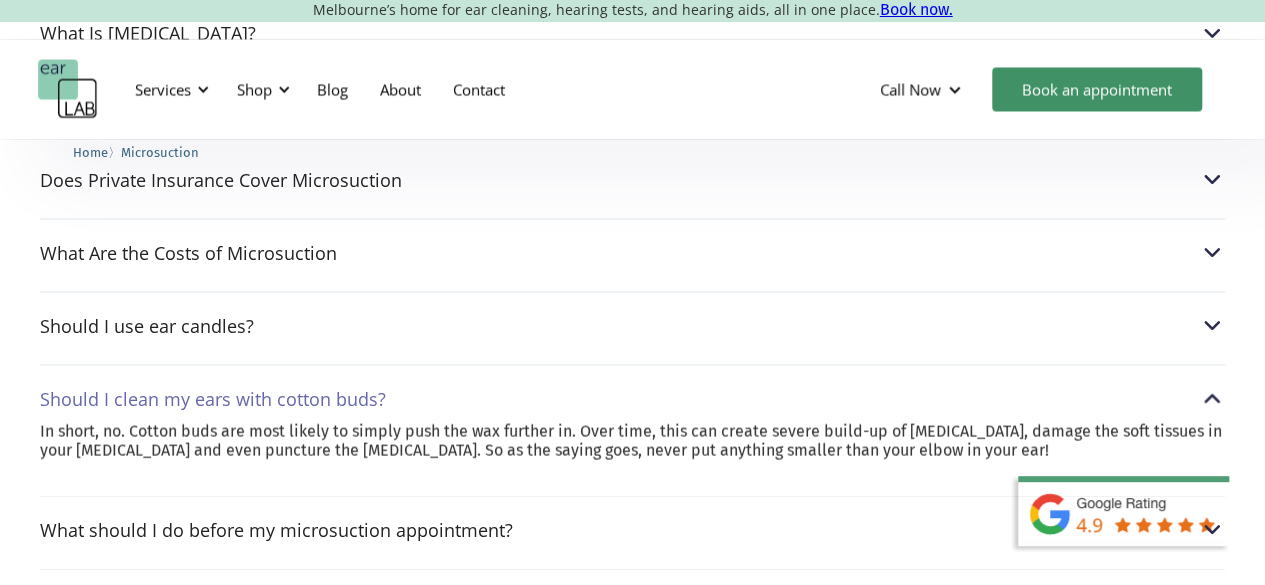 scroll, scrollTop: 5660, scrollLeft: 0, axis: vertical 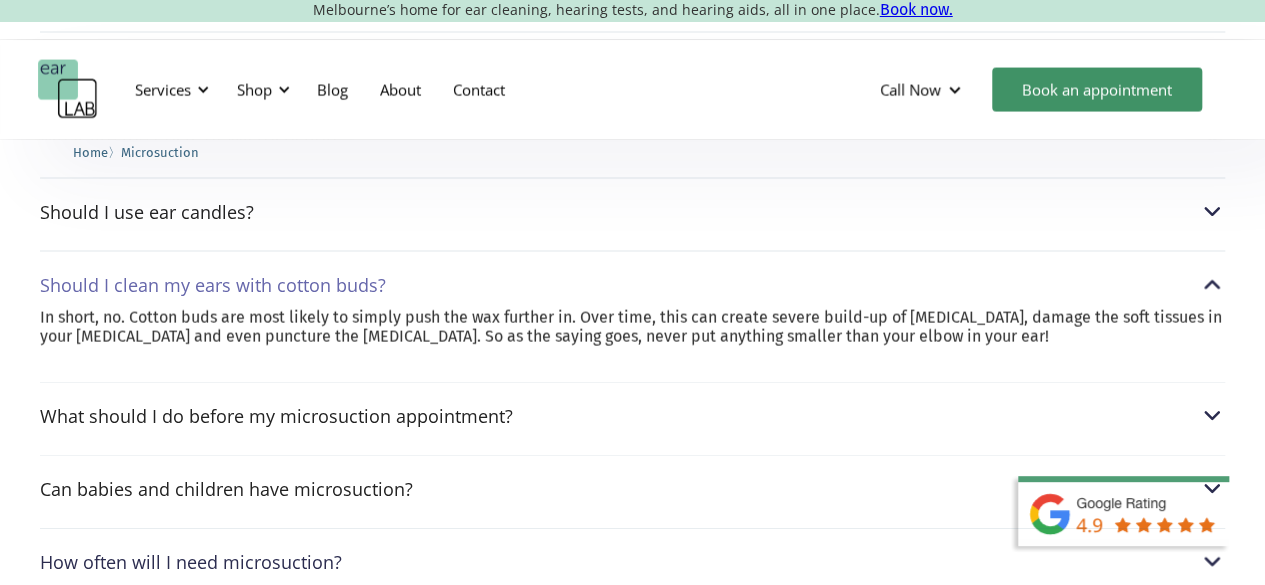 click on "How long will my [MEDICAL_DATA] removal appointment take? The length of your treatment will depend on the degree of blockage, so please allow for up to 20 minutes in your schedule. Usually you can expect amazing results within half that time." at bounding box center (632, 628) 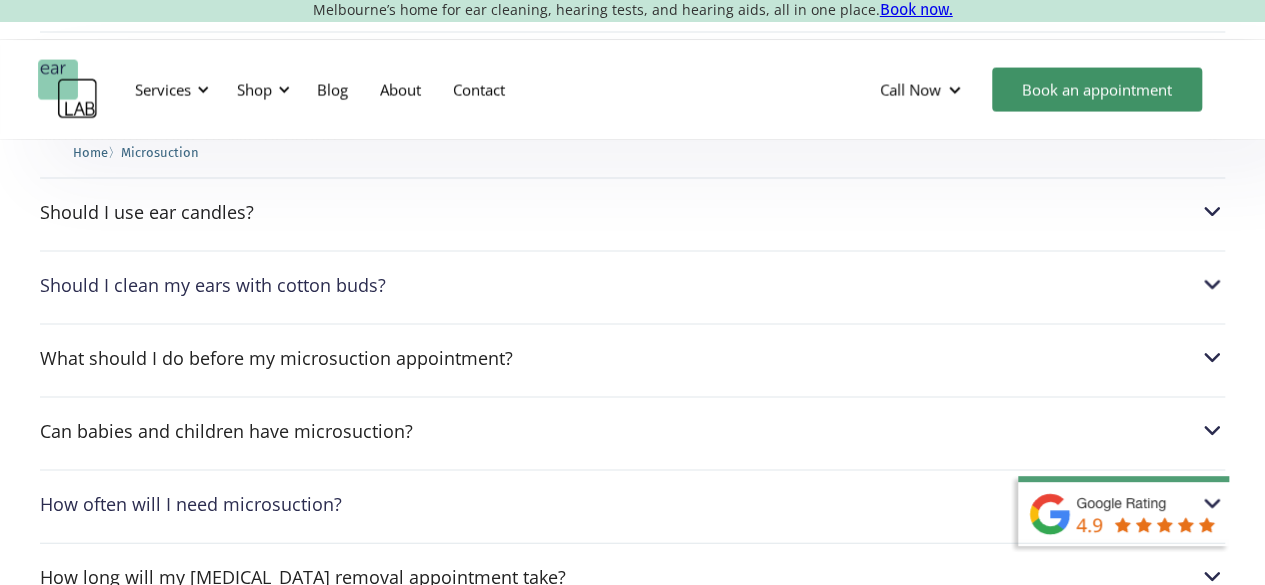 click at bounding box center (1135, 530) 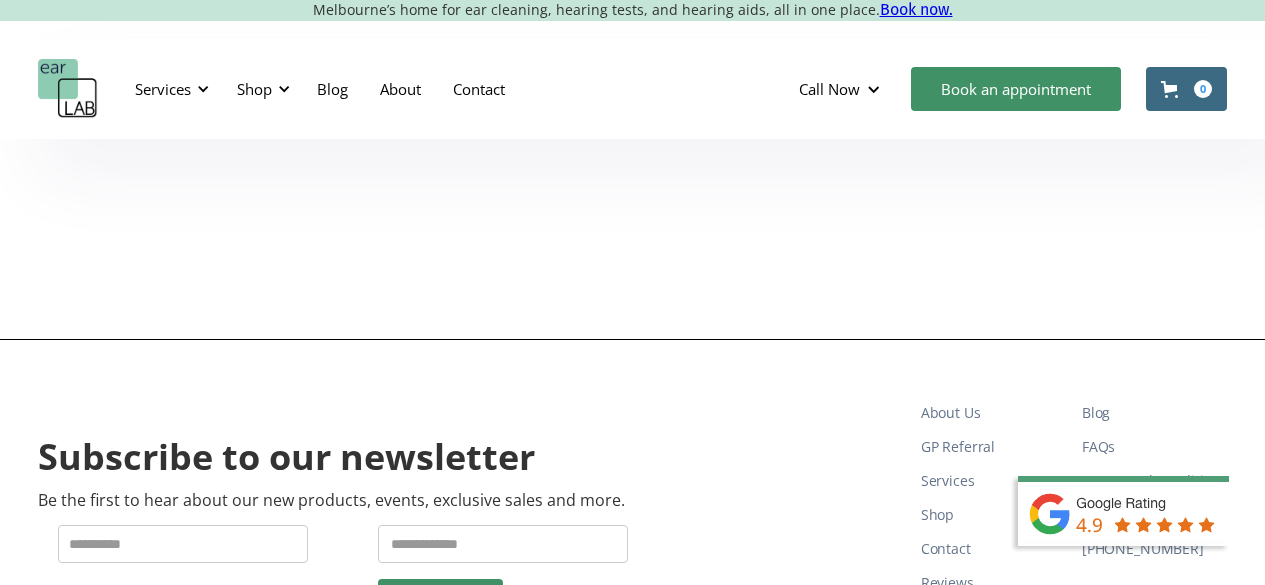 scroll, scrollTop: 0, scrollLeft: 0, axis: both 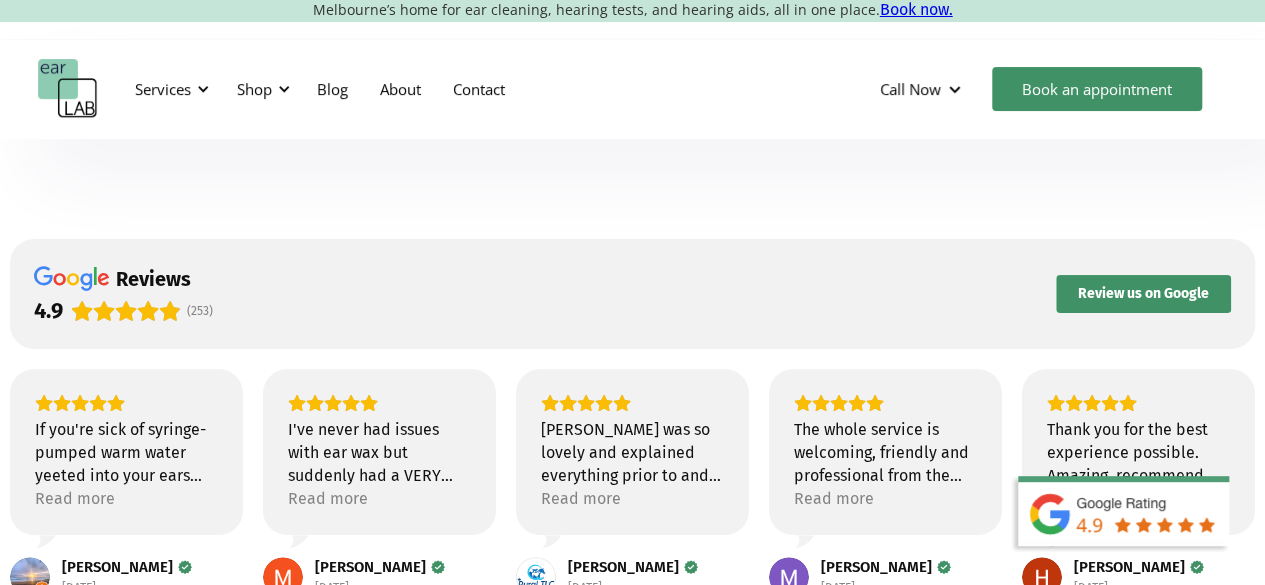 click on "Services" at bounding box center (163, 89) 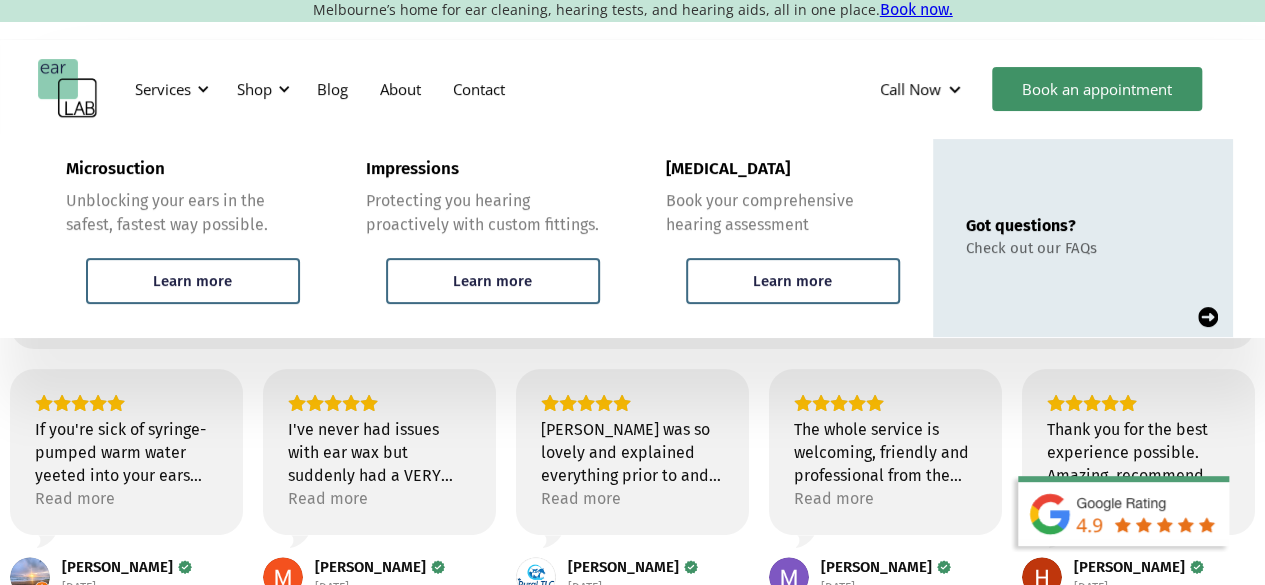click on "Learn more" at bounding box center (192, 281) 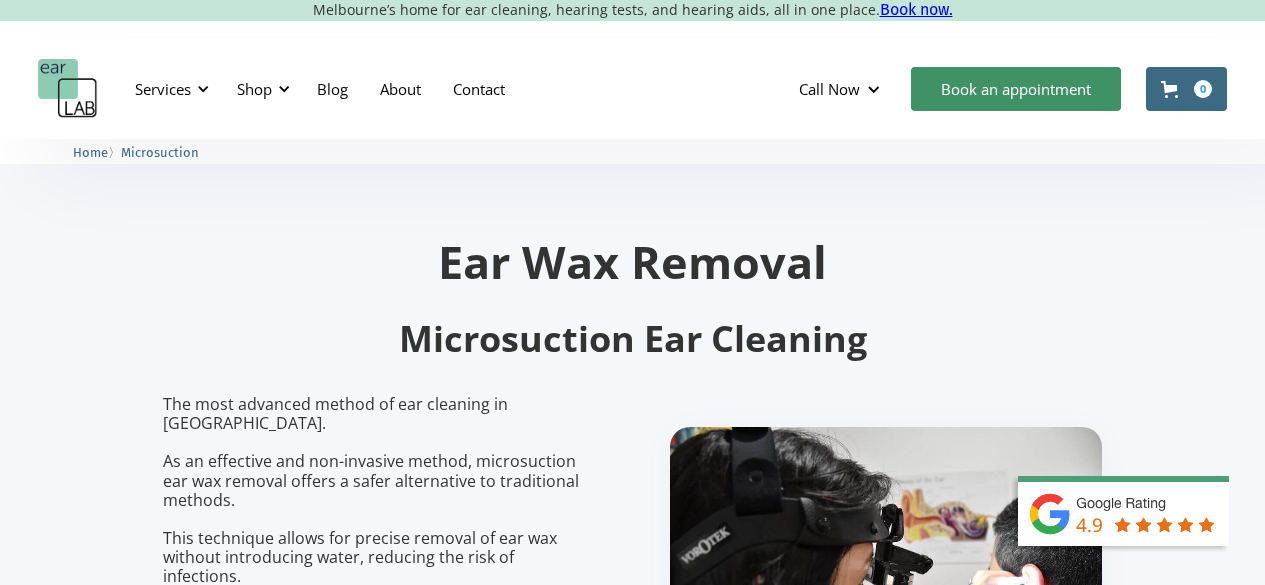 scroll, scrollTop: 0, scrollLeft: 0, axis: both 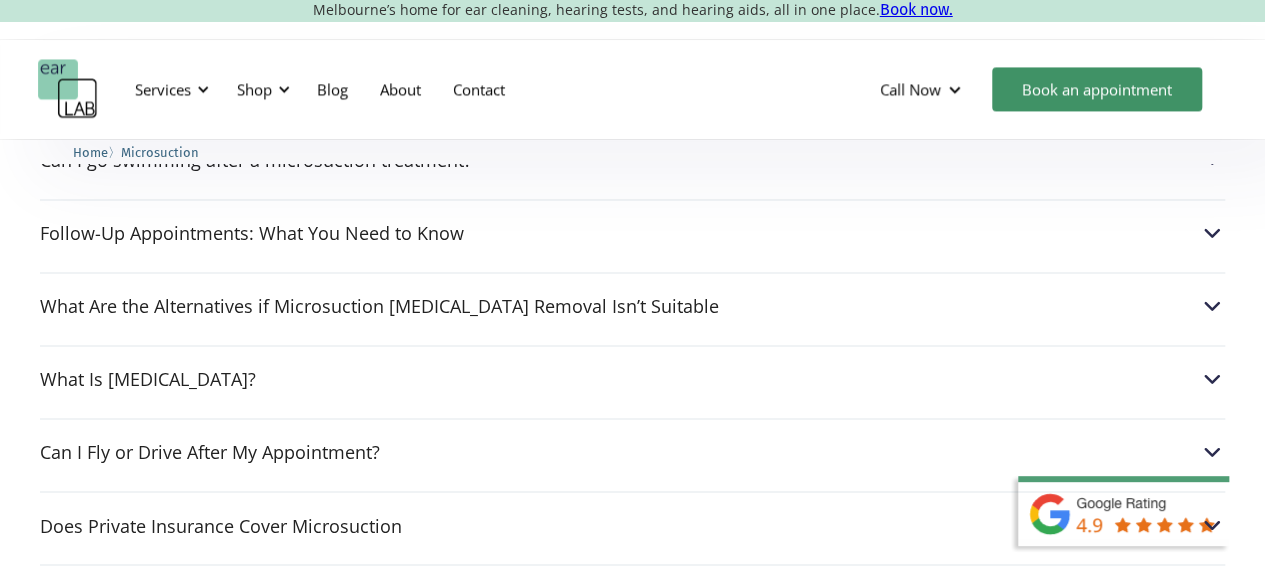click on "What Are the Alternatives if Microsuction [MEDICAL_DATA] Removal Isn’t Suitable" at bounding box center [379, 306] 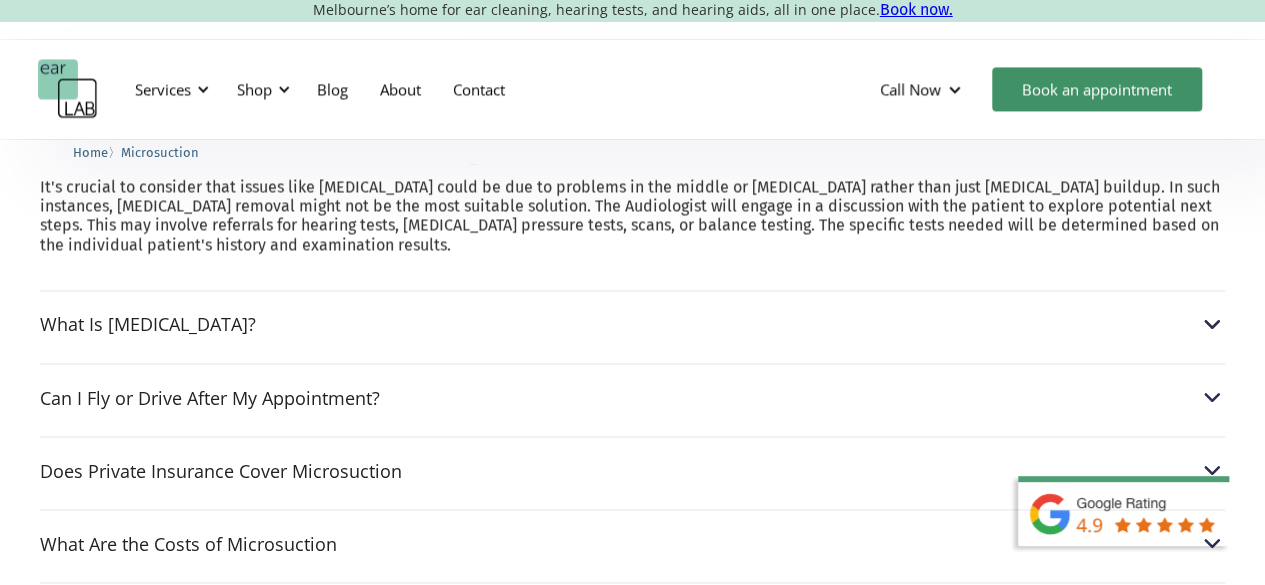scroll, scrollTop: 5400, scrollLeft: 0, axis: vertical 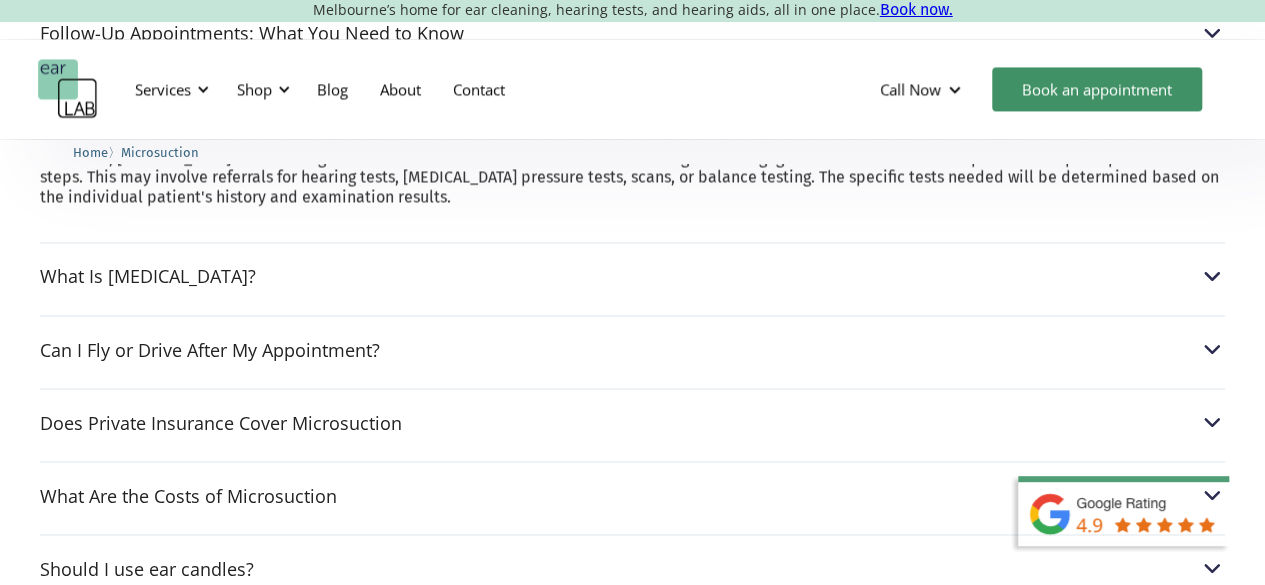 click on "Does Private Insurance Cover Microsuction" at bounding box center (221, 422) 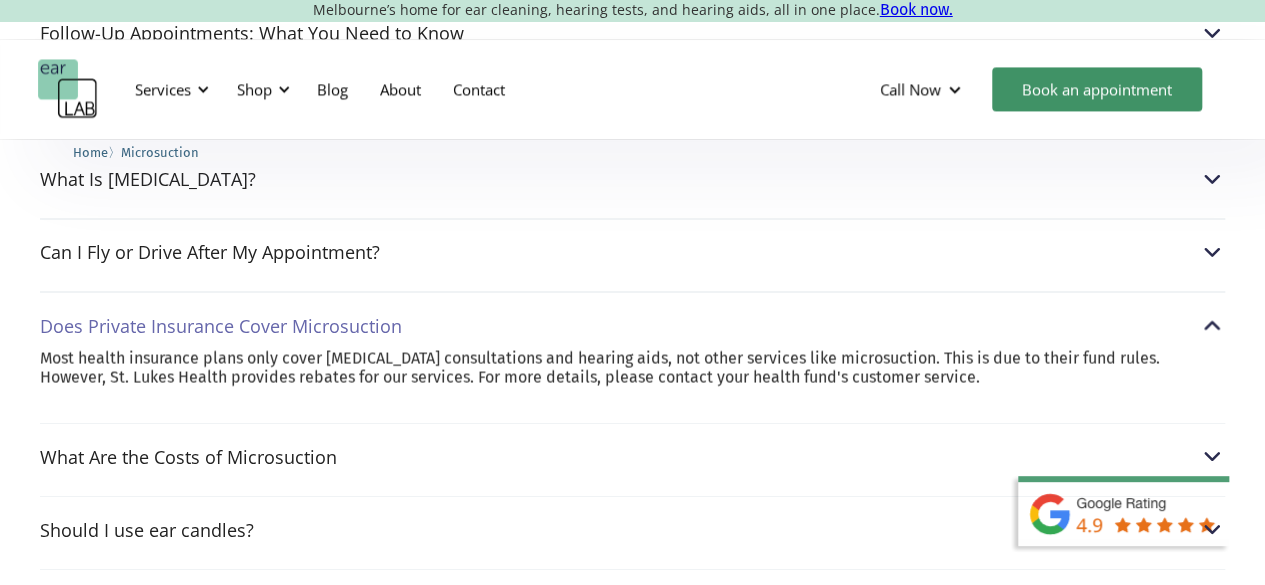 click on "What Are the Costs of Microsuction" at bounding box center (188, 456) 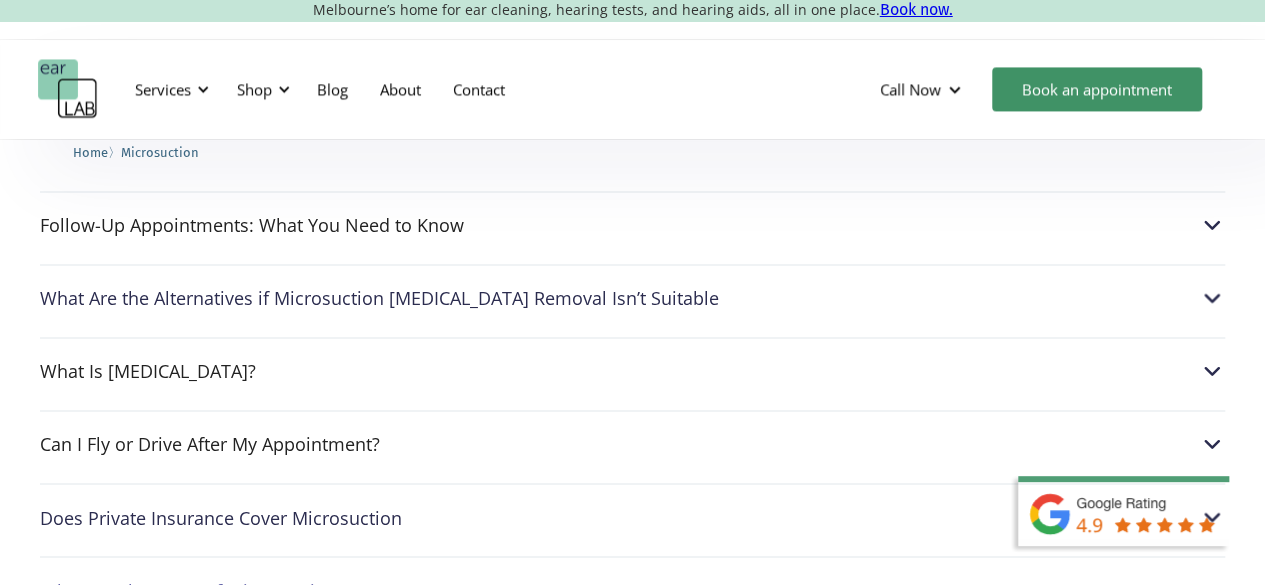 scroll, scrollTop: 5200, scrollLeft: 0, axis: vertical 